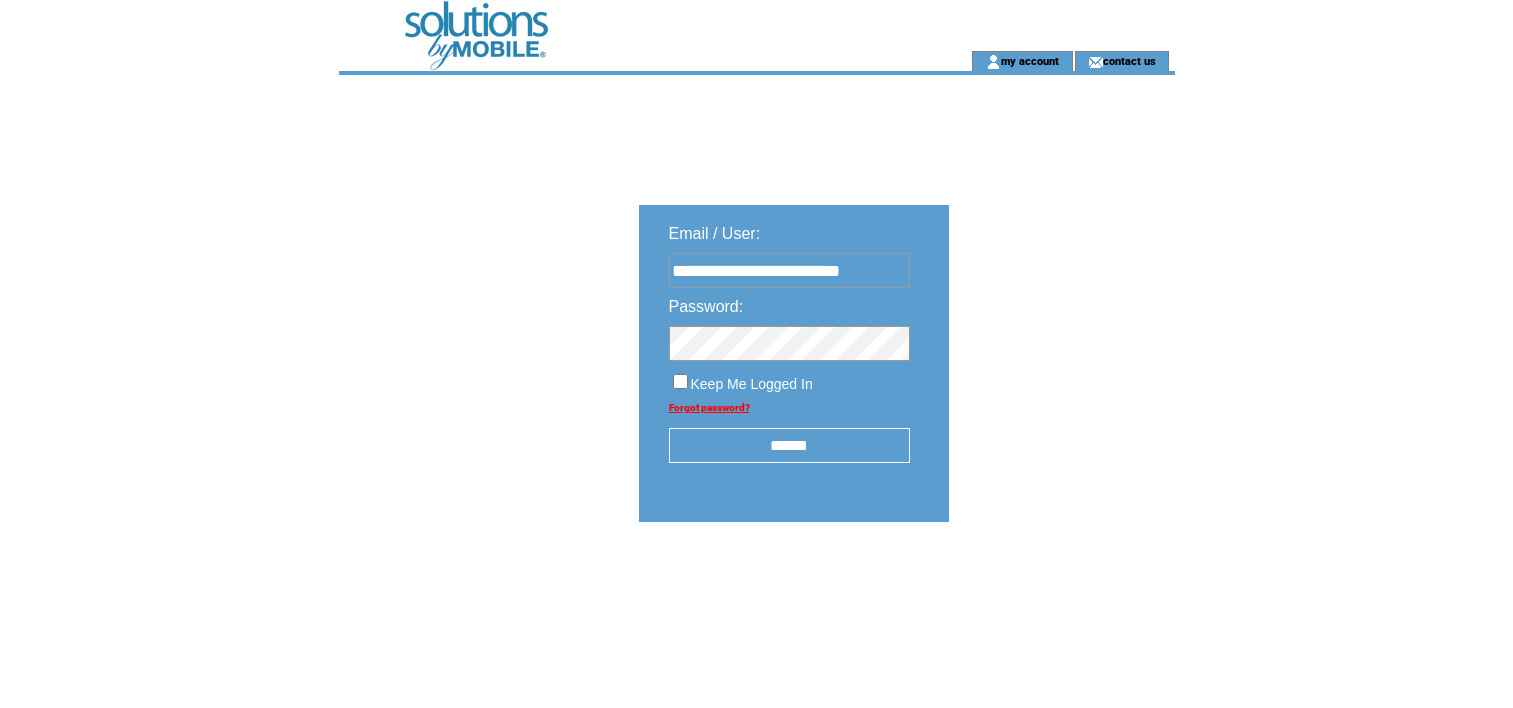 scroll, scrollTop: 0, scrollLeft: 0, axis: both 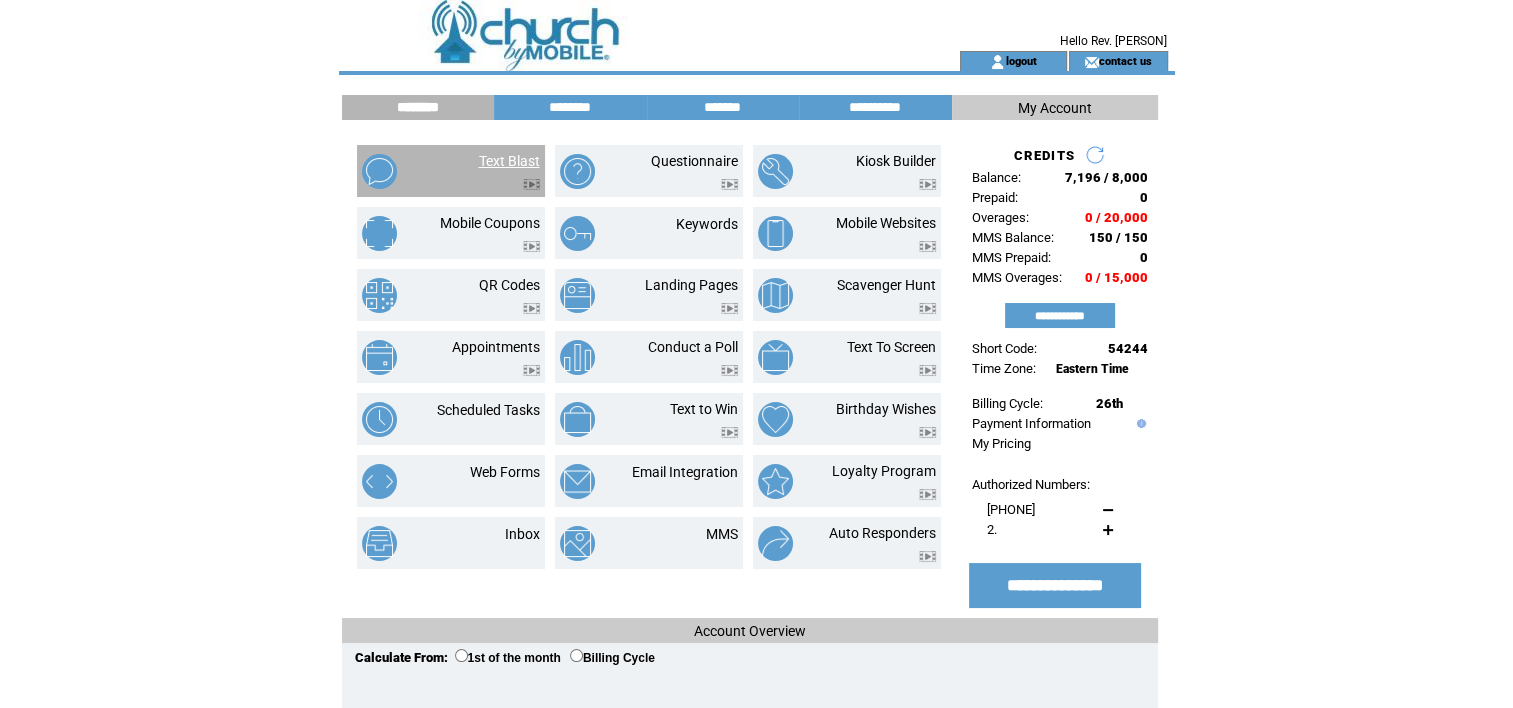 click on "Text Blast" at bounding box center [509, 161] 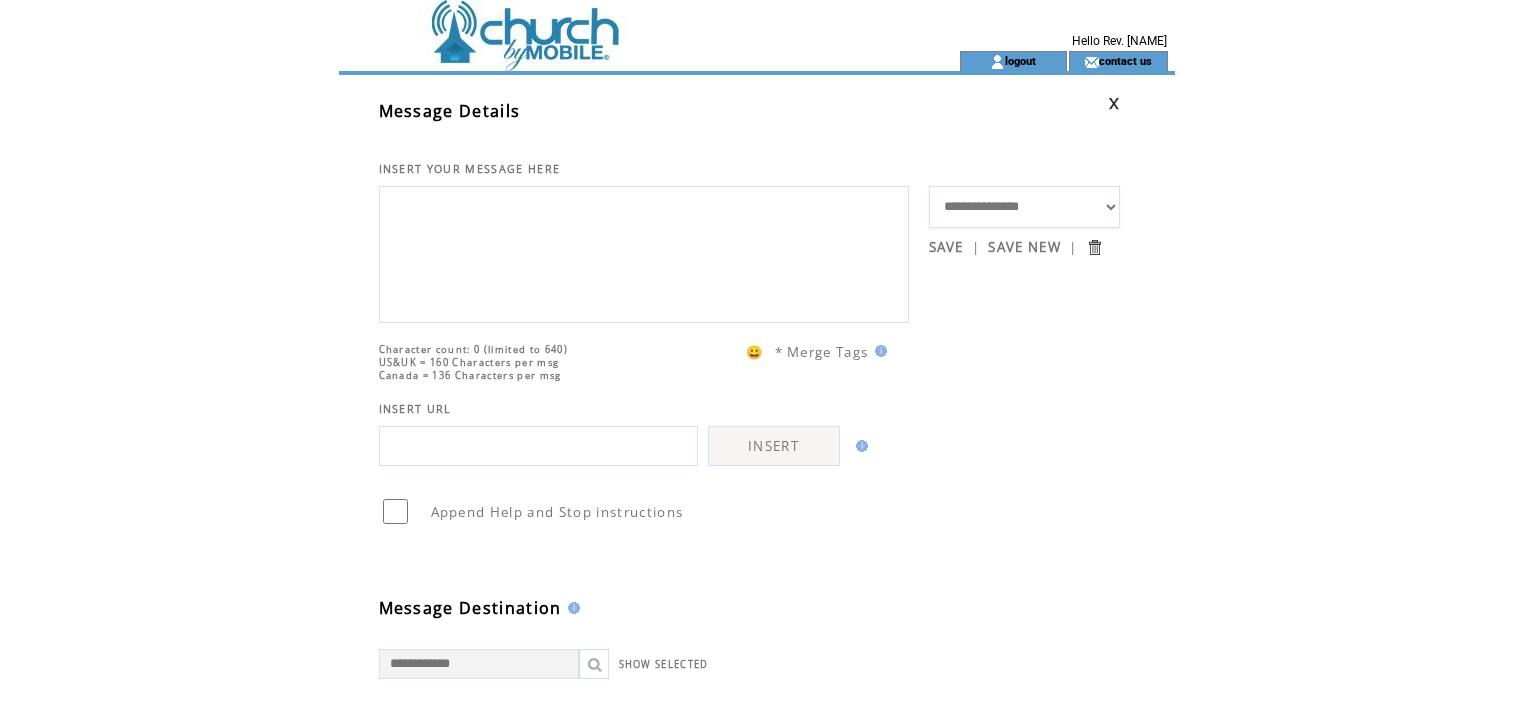 scroll, scrollTop: 0, scrollLeft: 0, axis: both 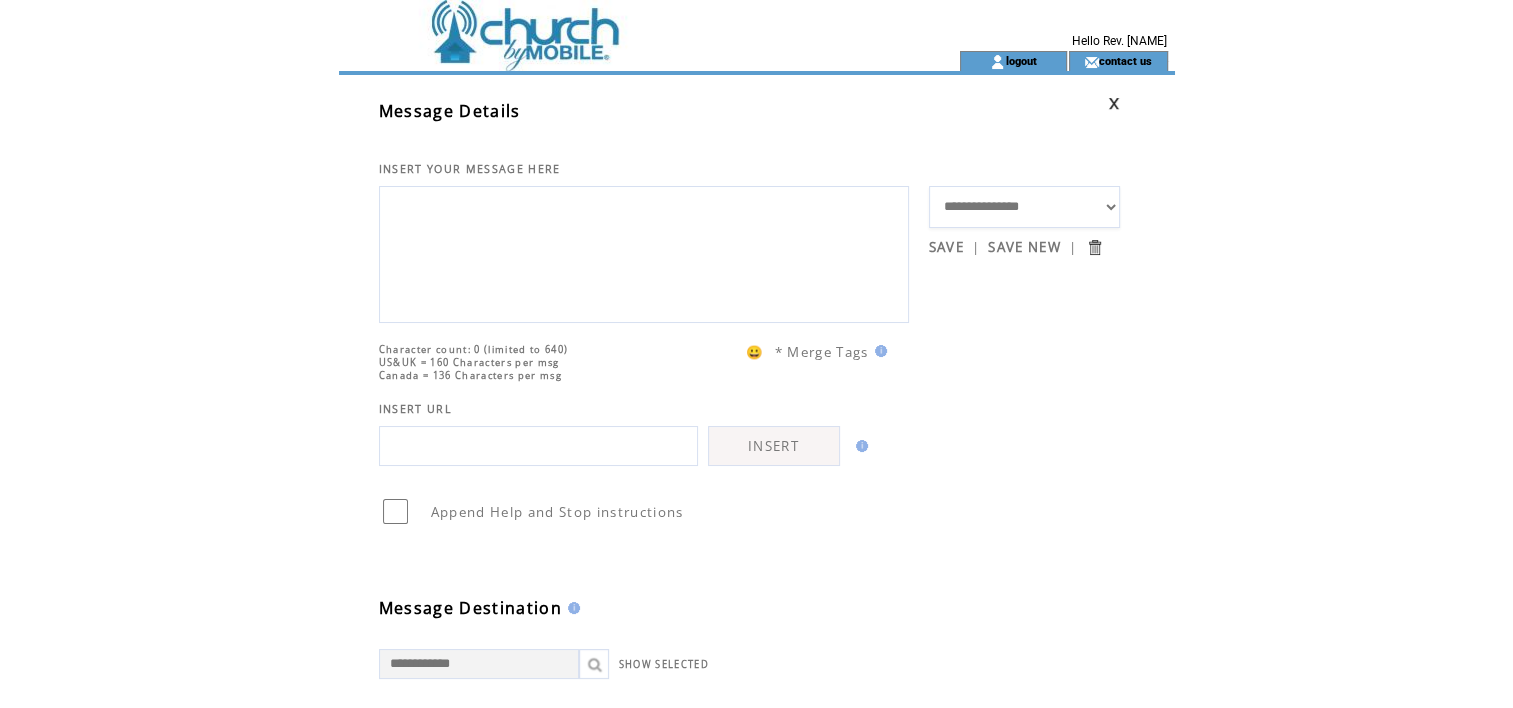 click at bounding box center (644, 252) 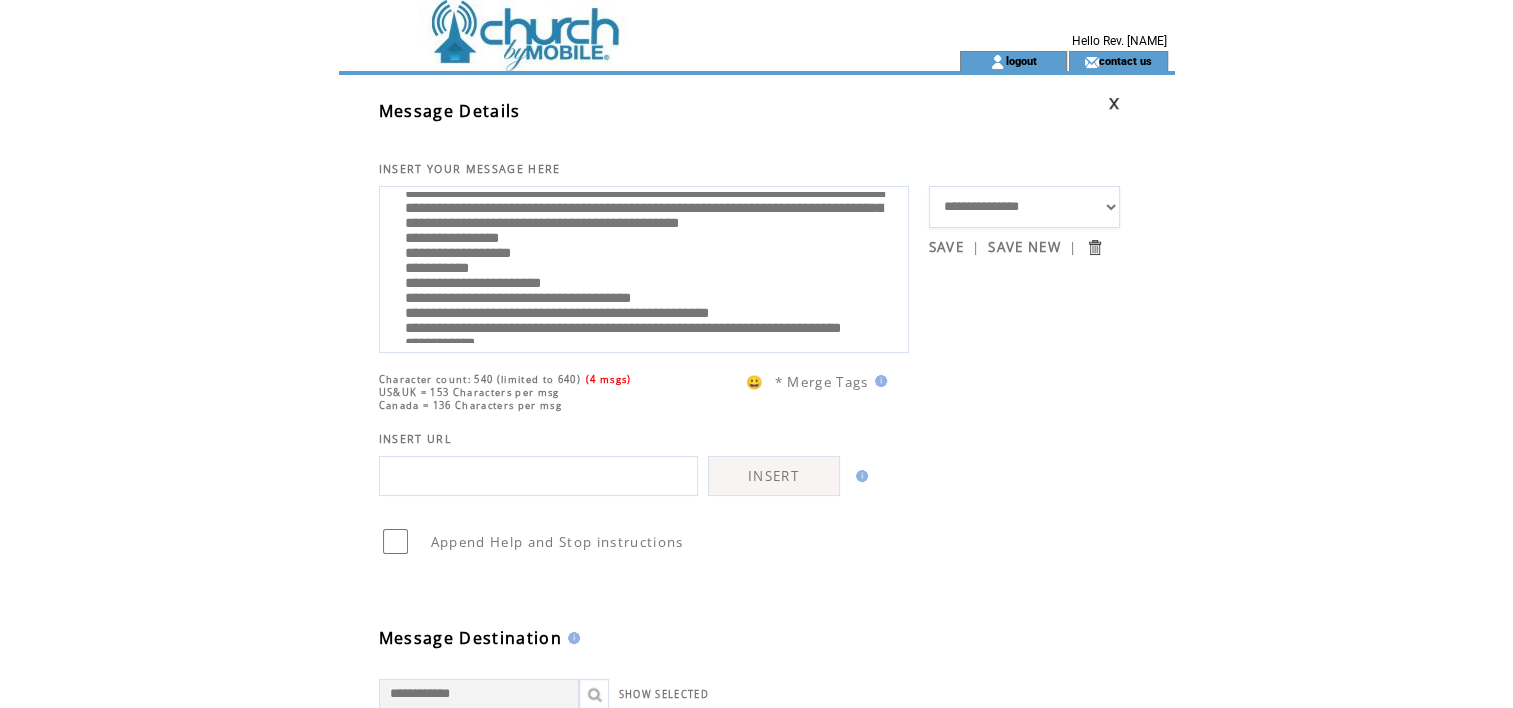 scroll, scrollTop: 0, scrollLeft: 0, axis: both 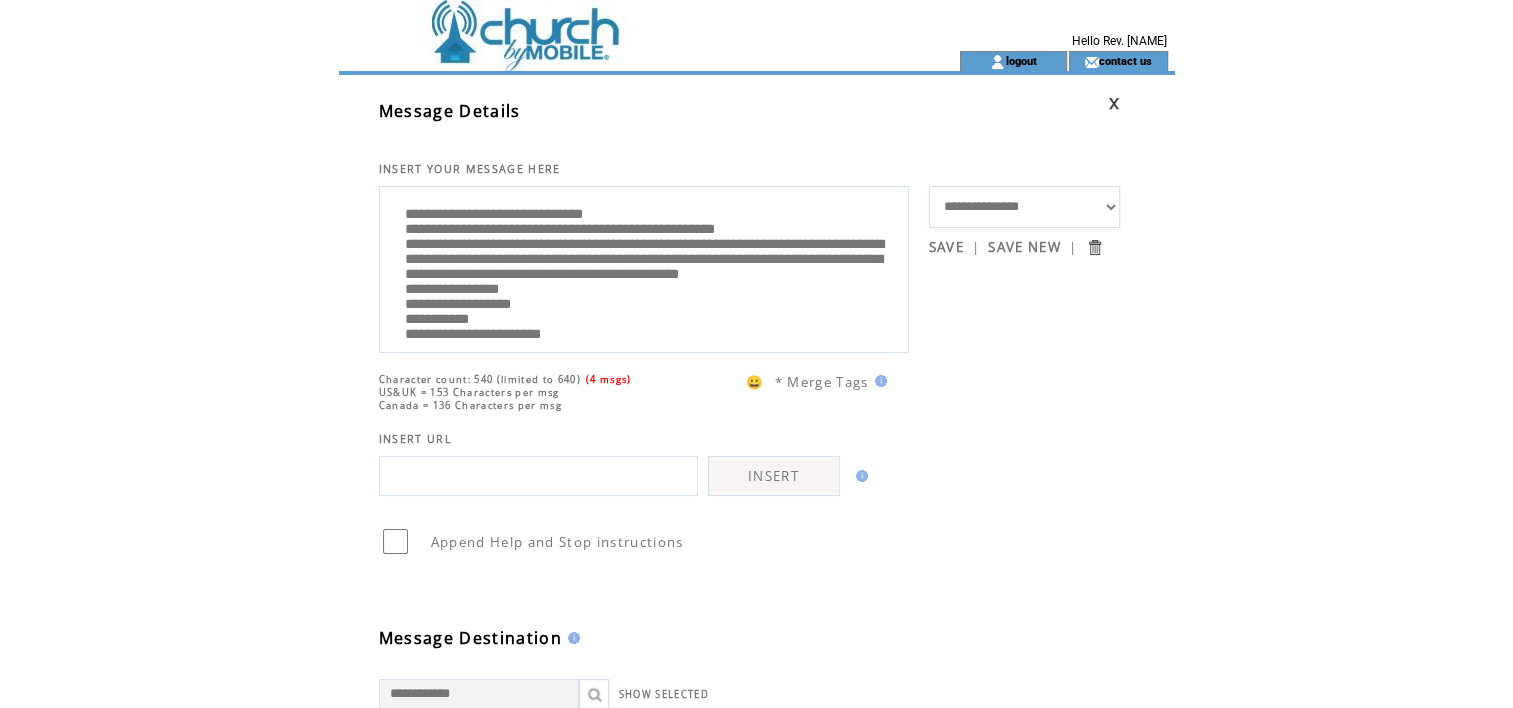 click on "**********" at bounding box center (644, 267) 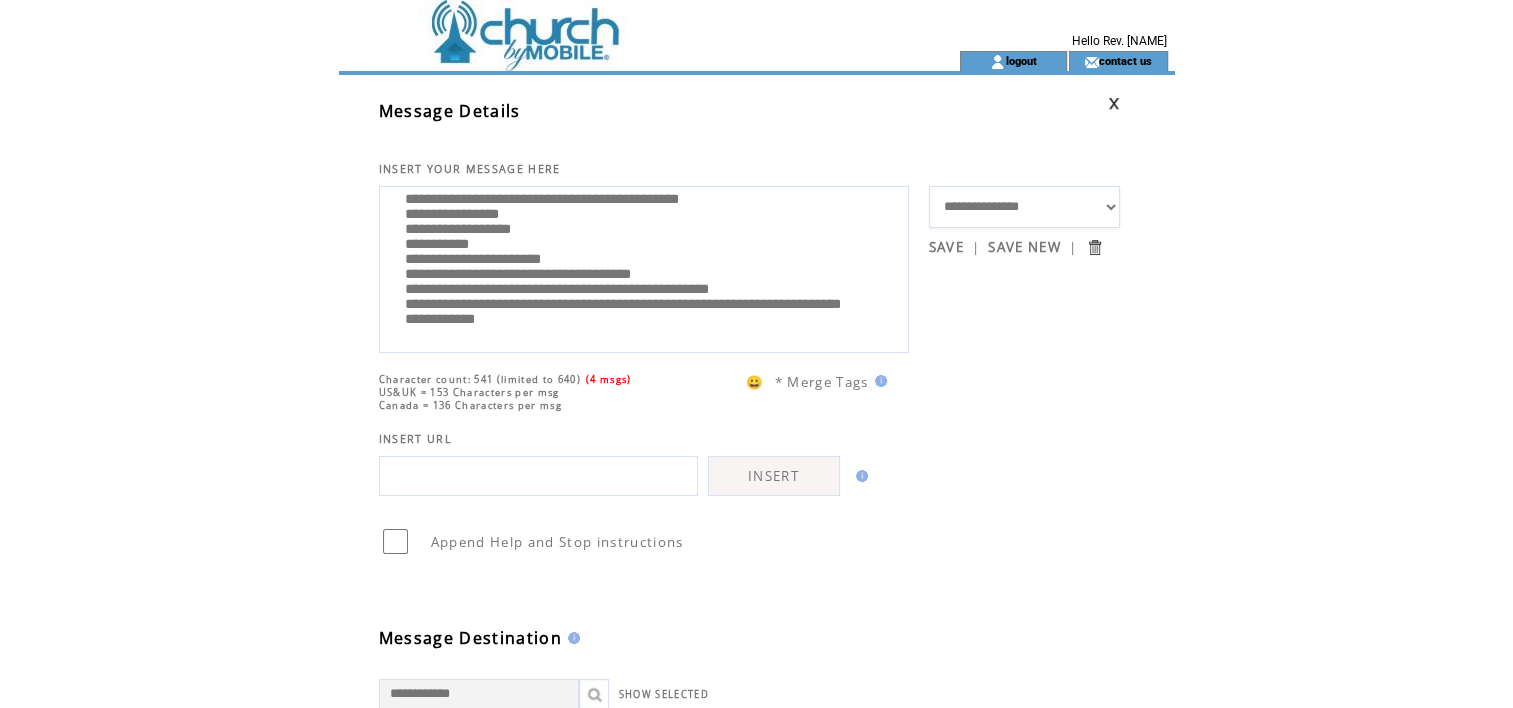 scroll, scrollTop: 200, scrollLeft: 0, axis: vertical 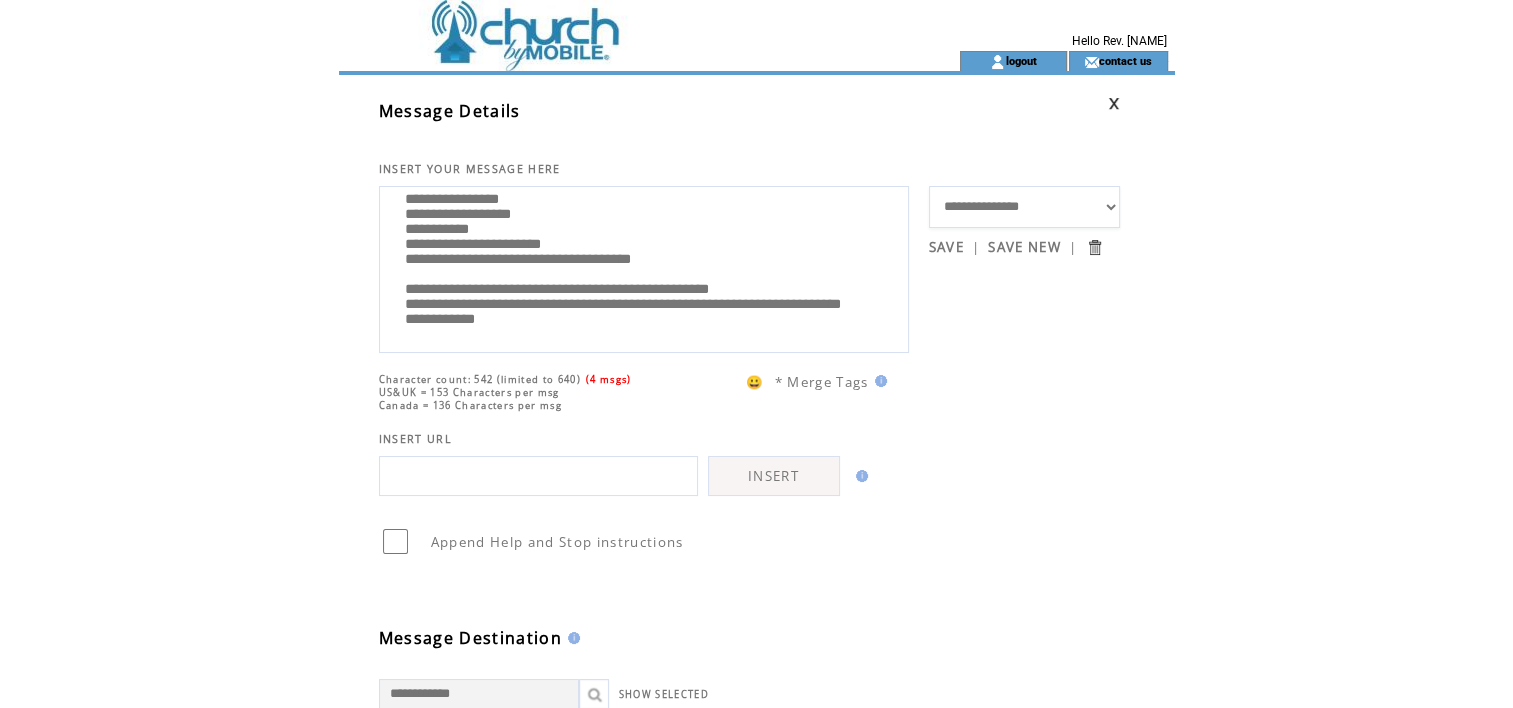 drag, startPoint x: 583, startPoint y: 280, endPoint x: 393, endPoint y: 280, distance: 190 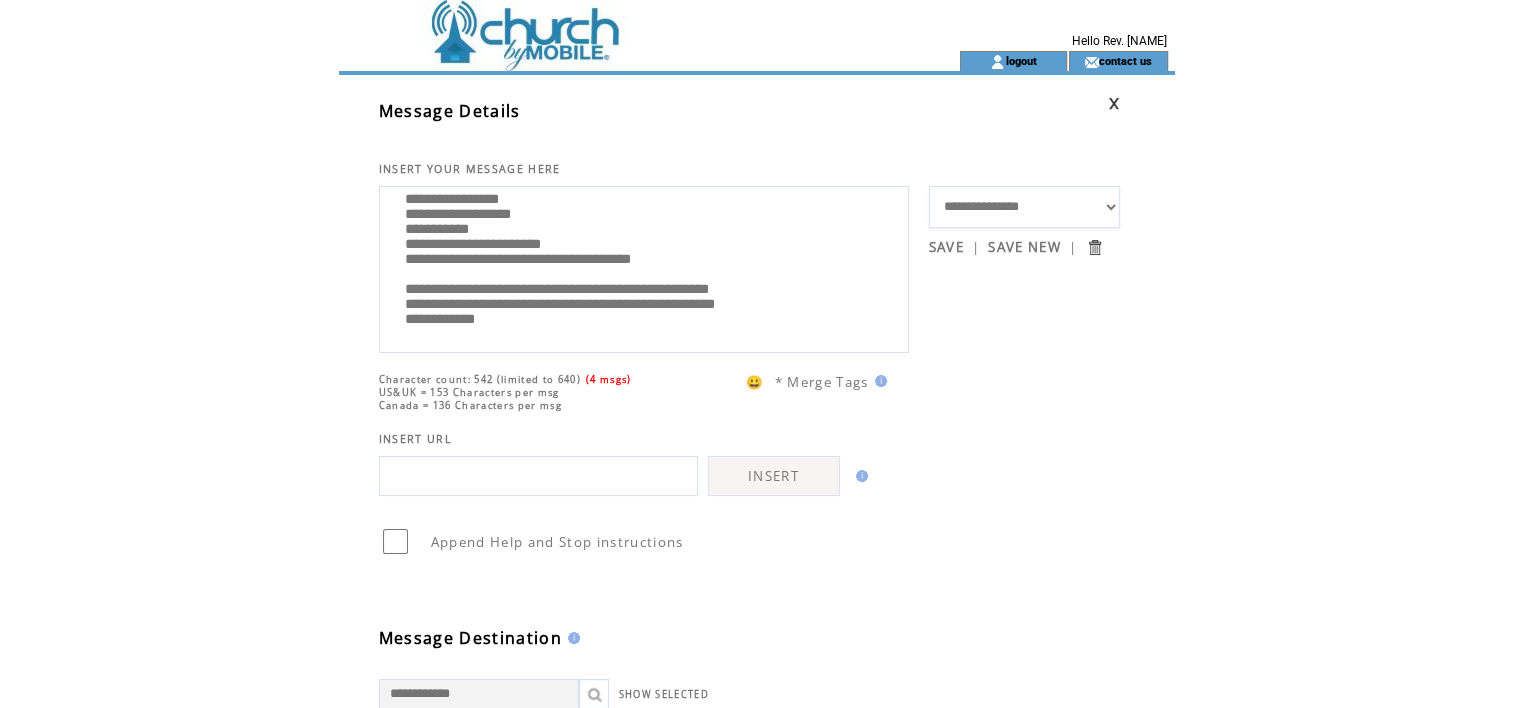 scroll, scrollTop: 200, scrollLeft: 0, axis: vertical 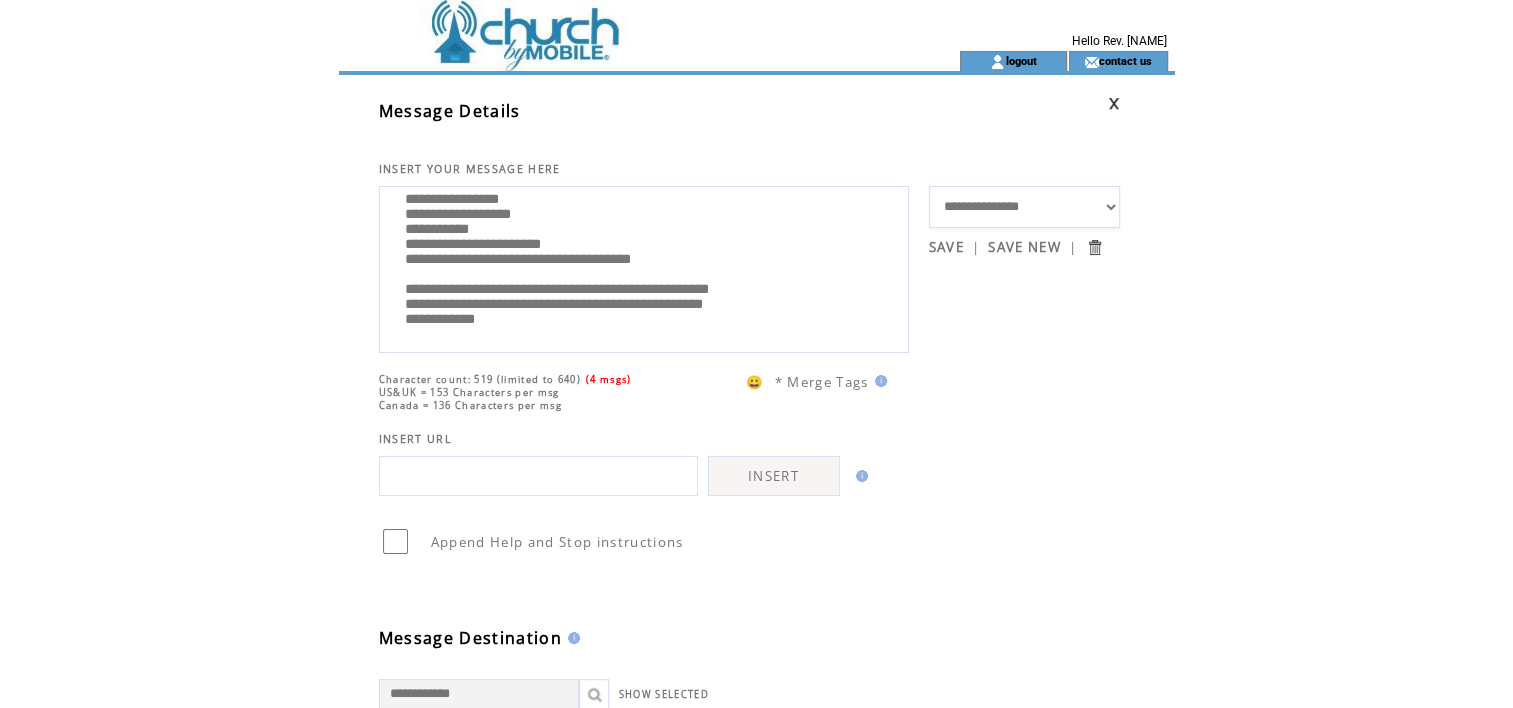 click on "**********" at bounding box center (644, 267) 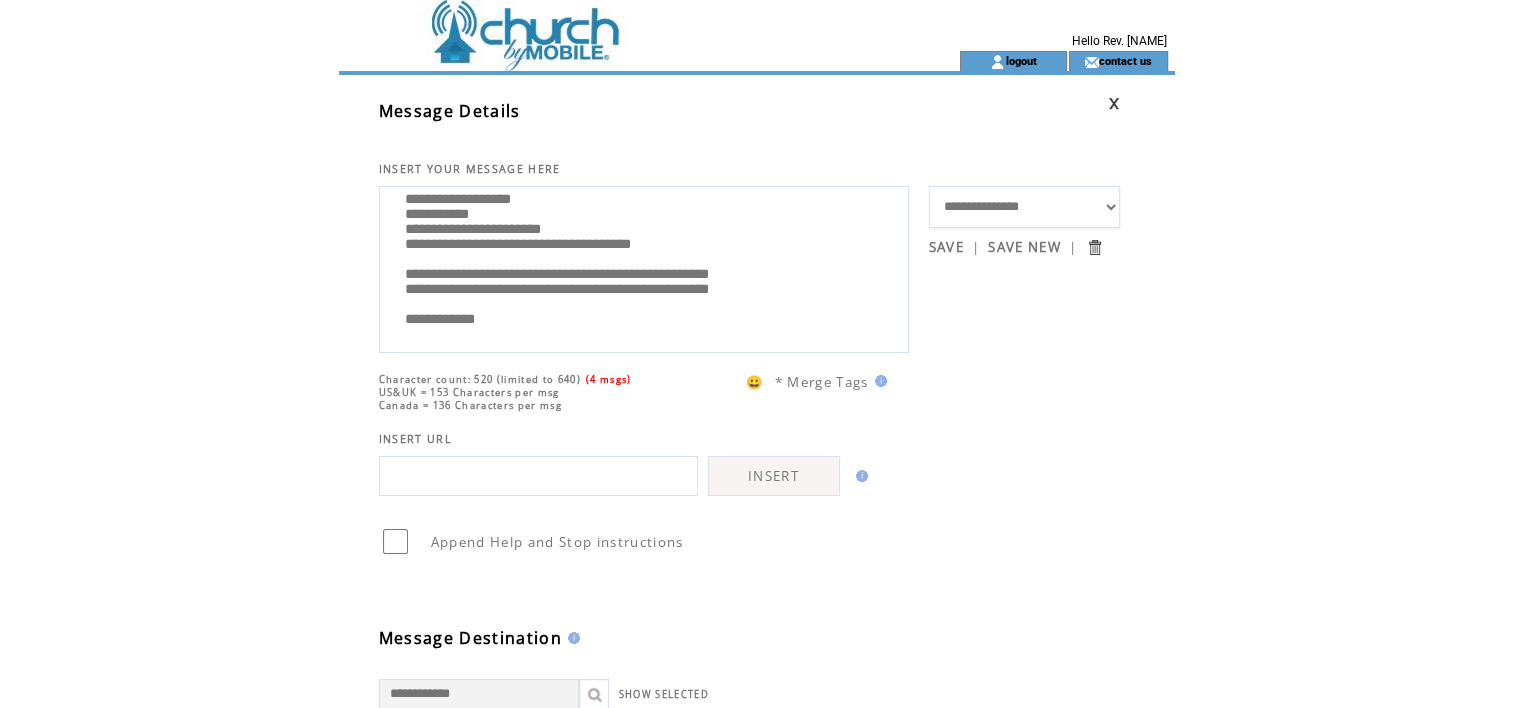 scroll, scrollTop: 220, scrollLeft: 0, axis: vertical 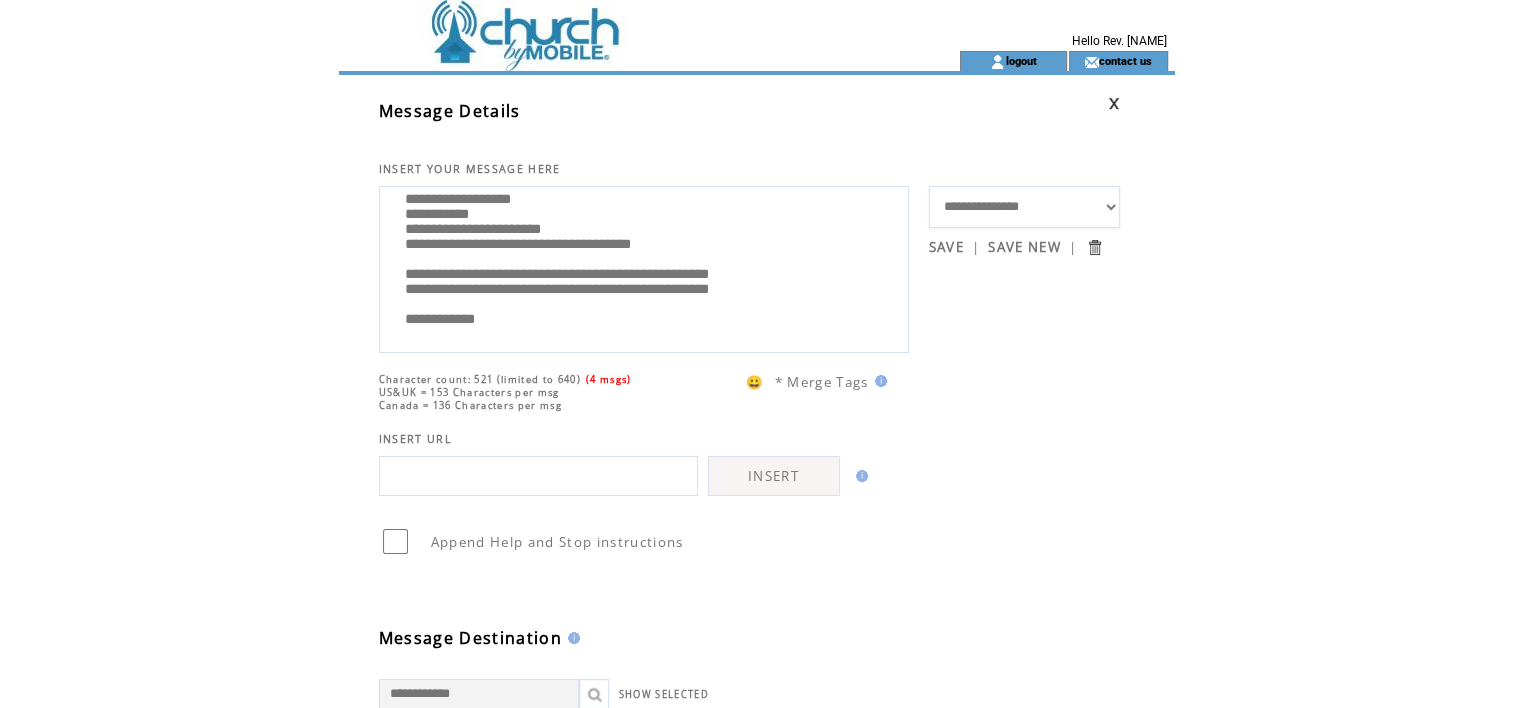 paste on "**********" 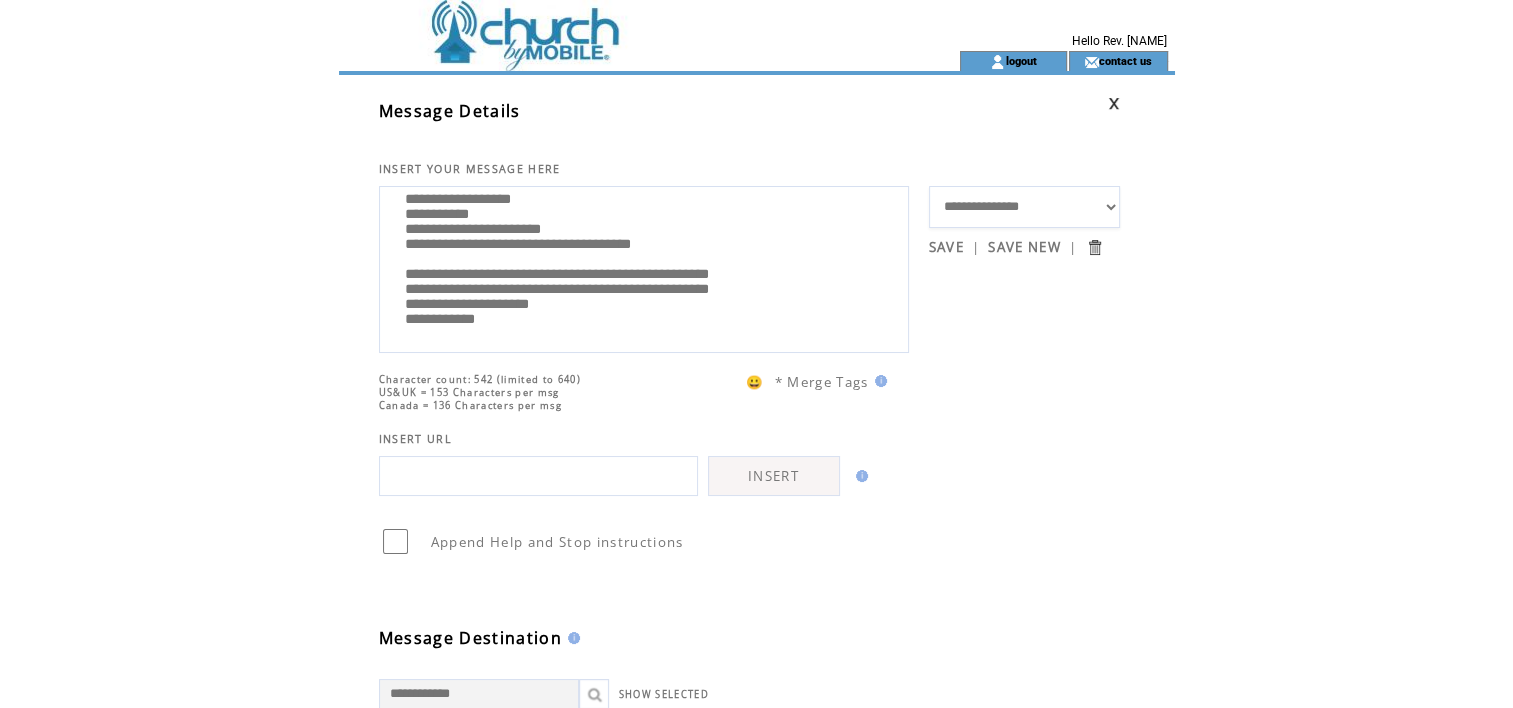 click on "**********" at bounding box center (644, 267) 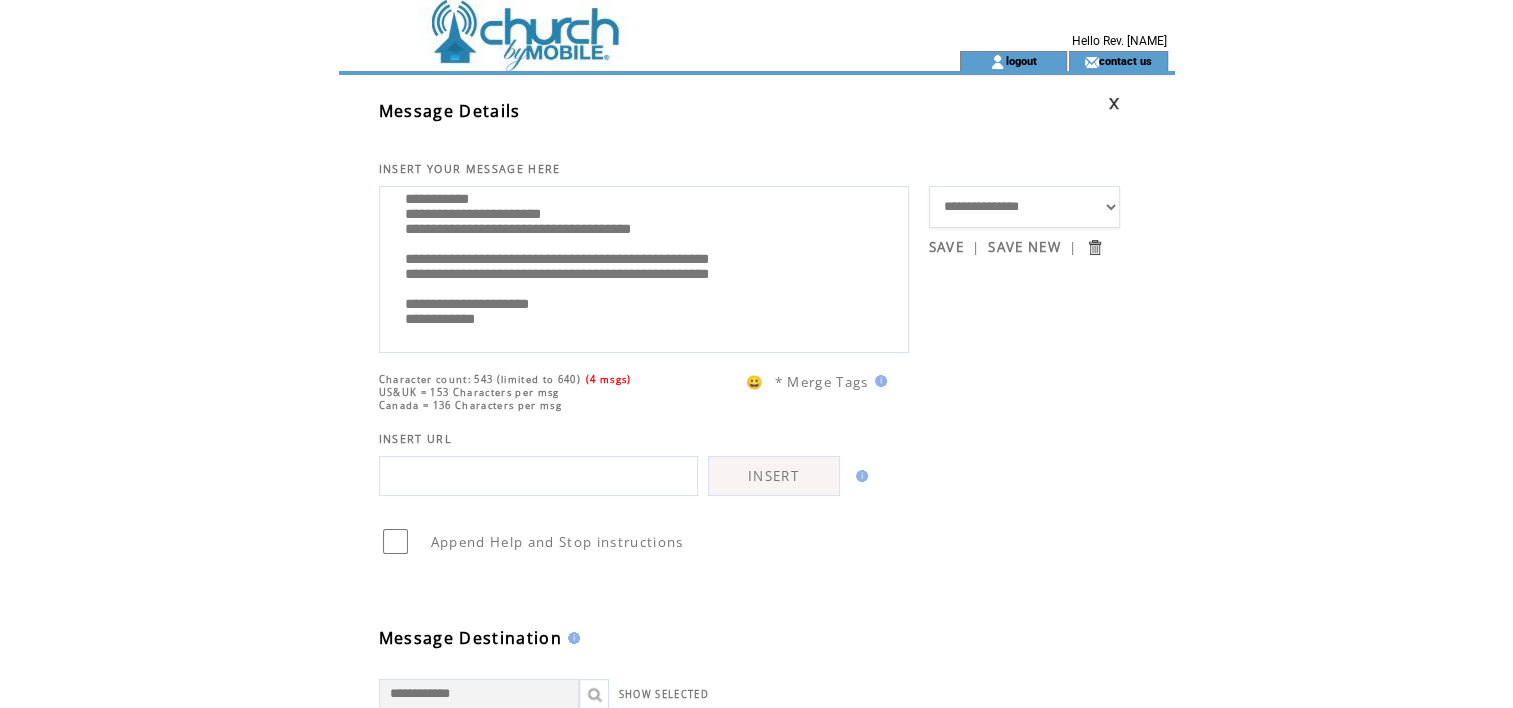 click on "**********" at bounding box center (644, 267) 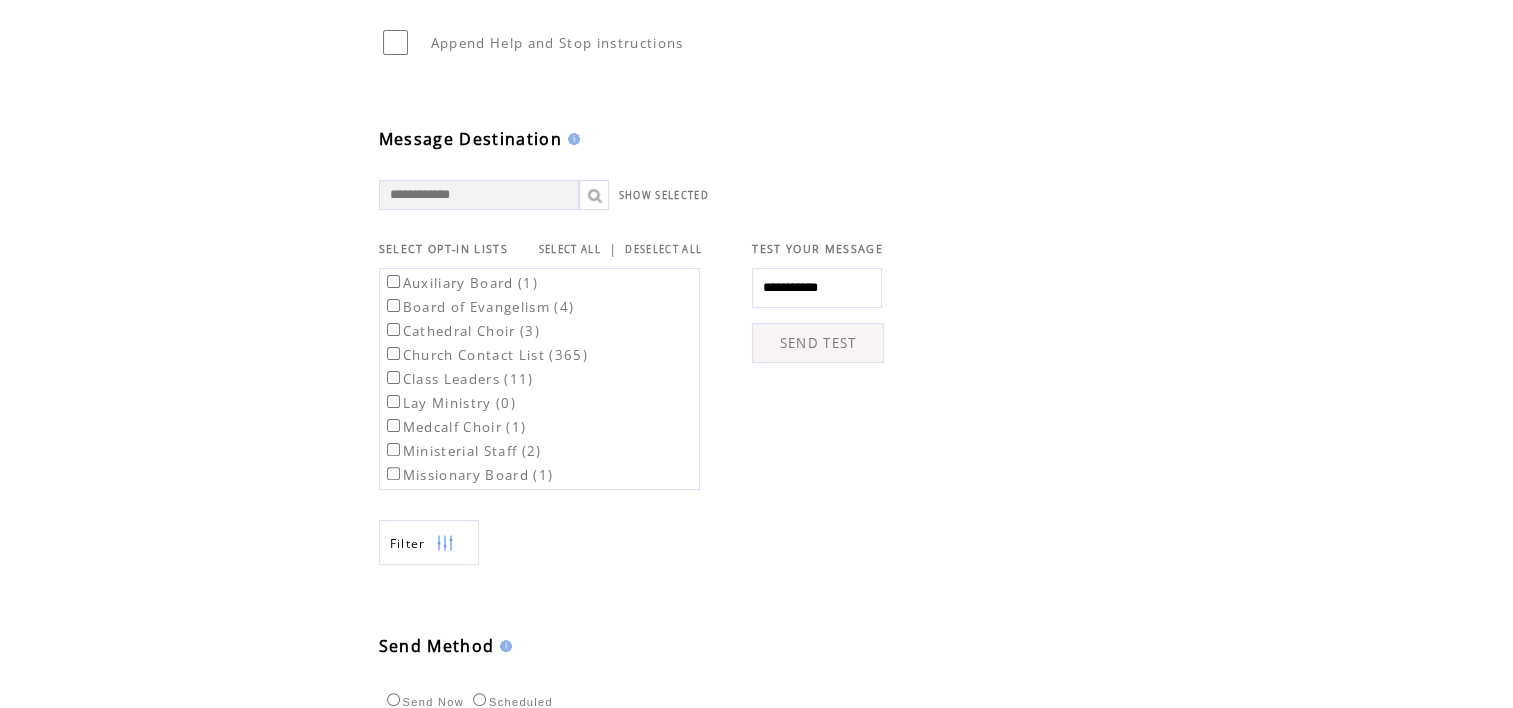 scroll, scrollTop: 500, scrollLeft: 0, axis: vertical 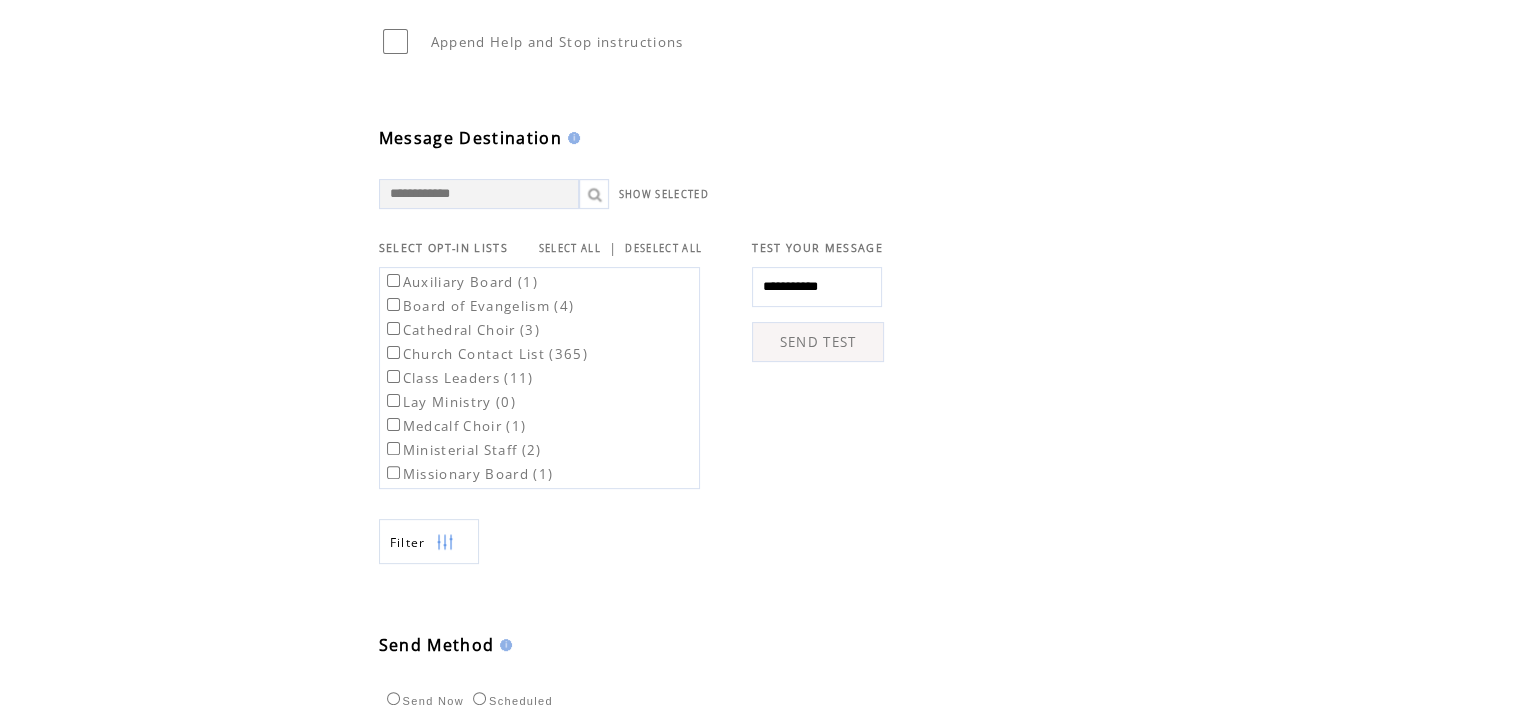 type on "**********" 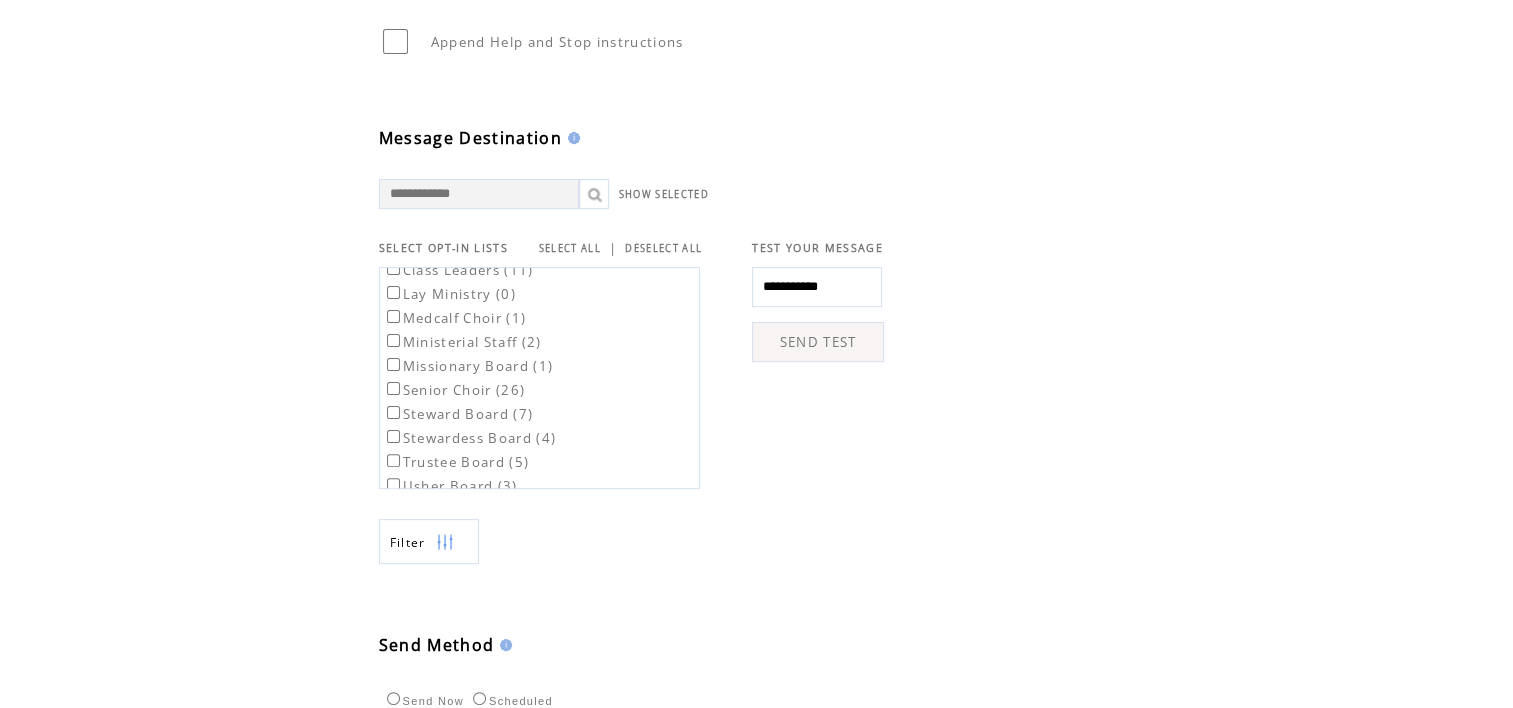 scroll, scrollTop: 136, scrollLeft: 0, axis: vertical 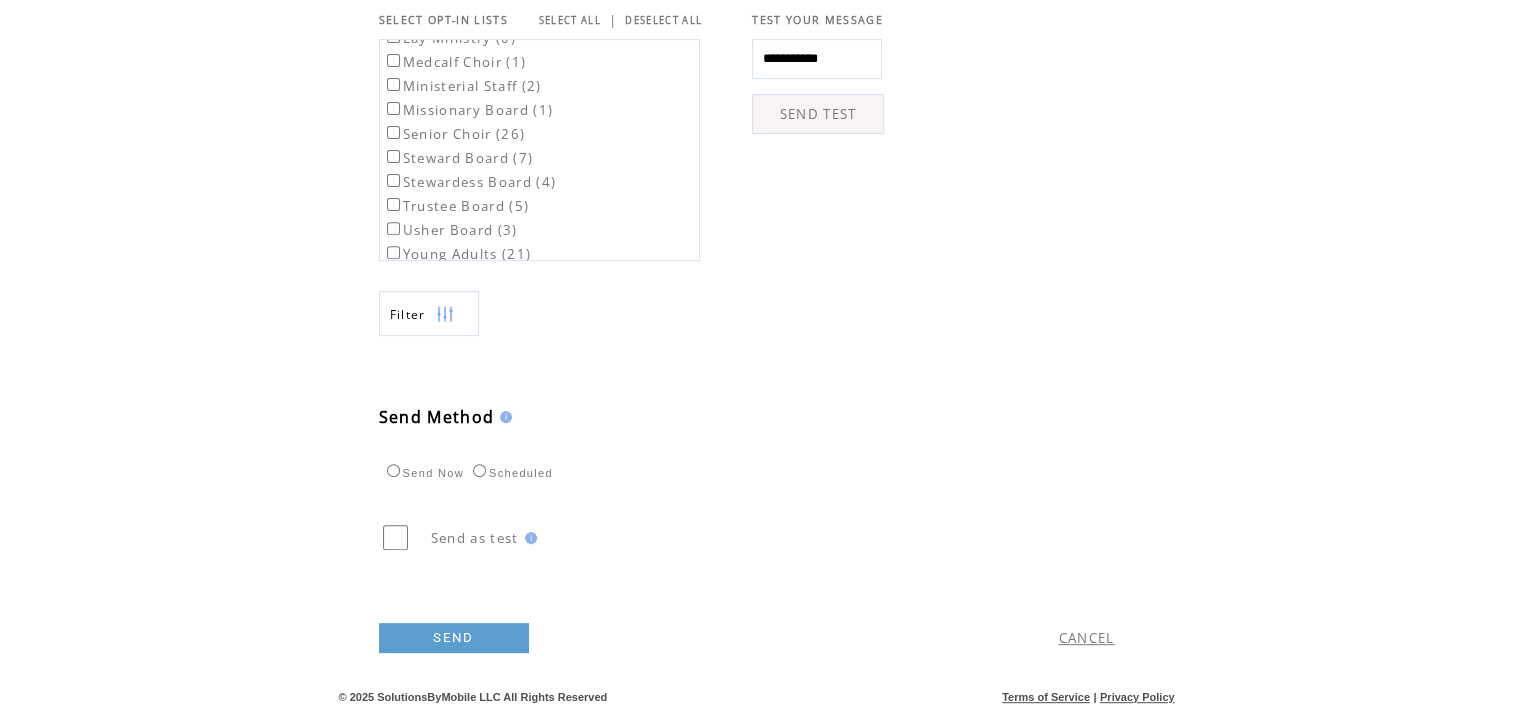 click on "SEND" at bounding box center (454, 638) 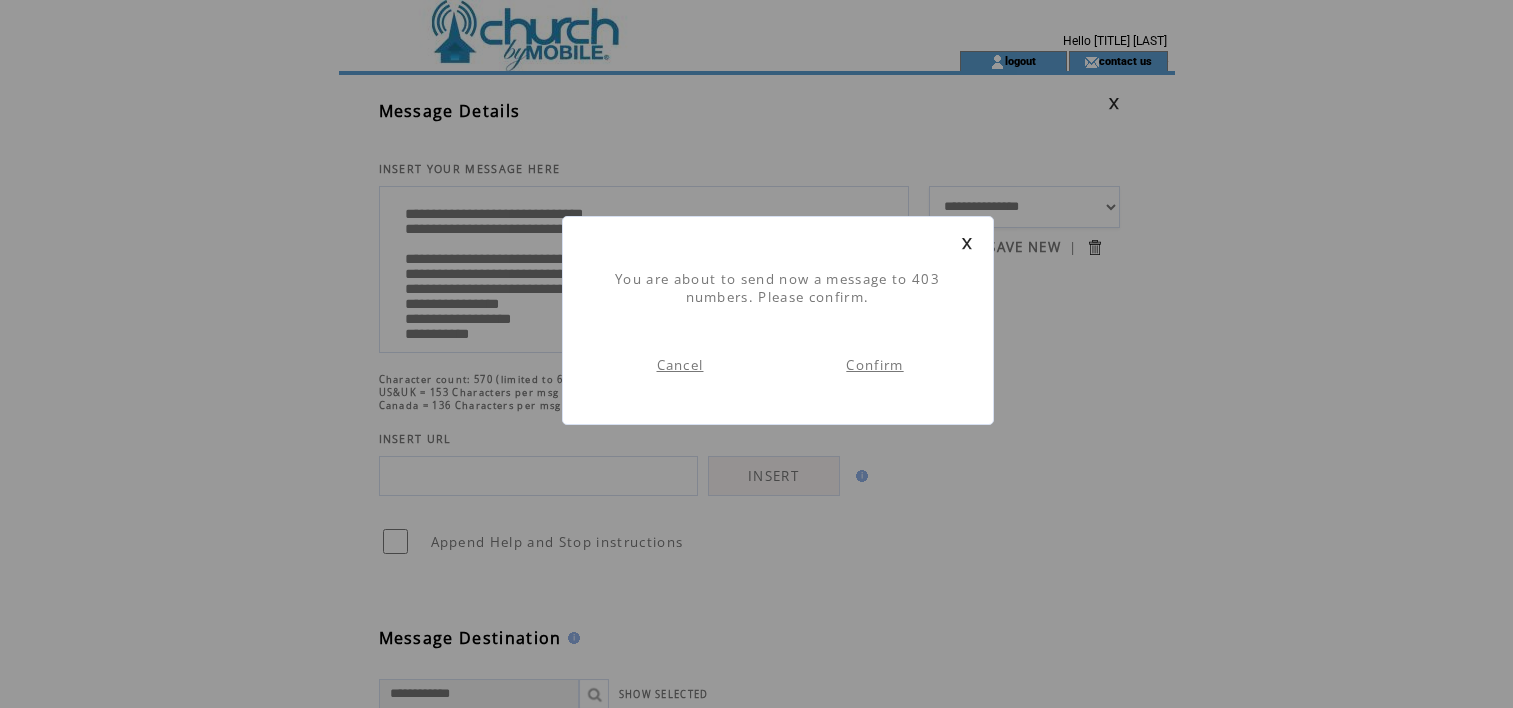 scroll, scrollTop: 0, scrollLeft: 0, axis: both 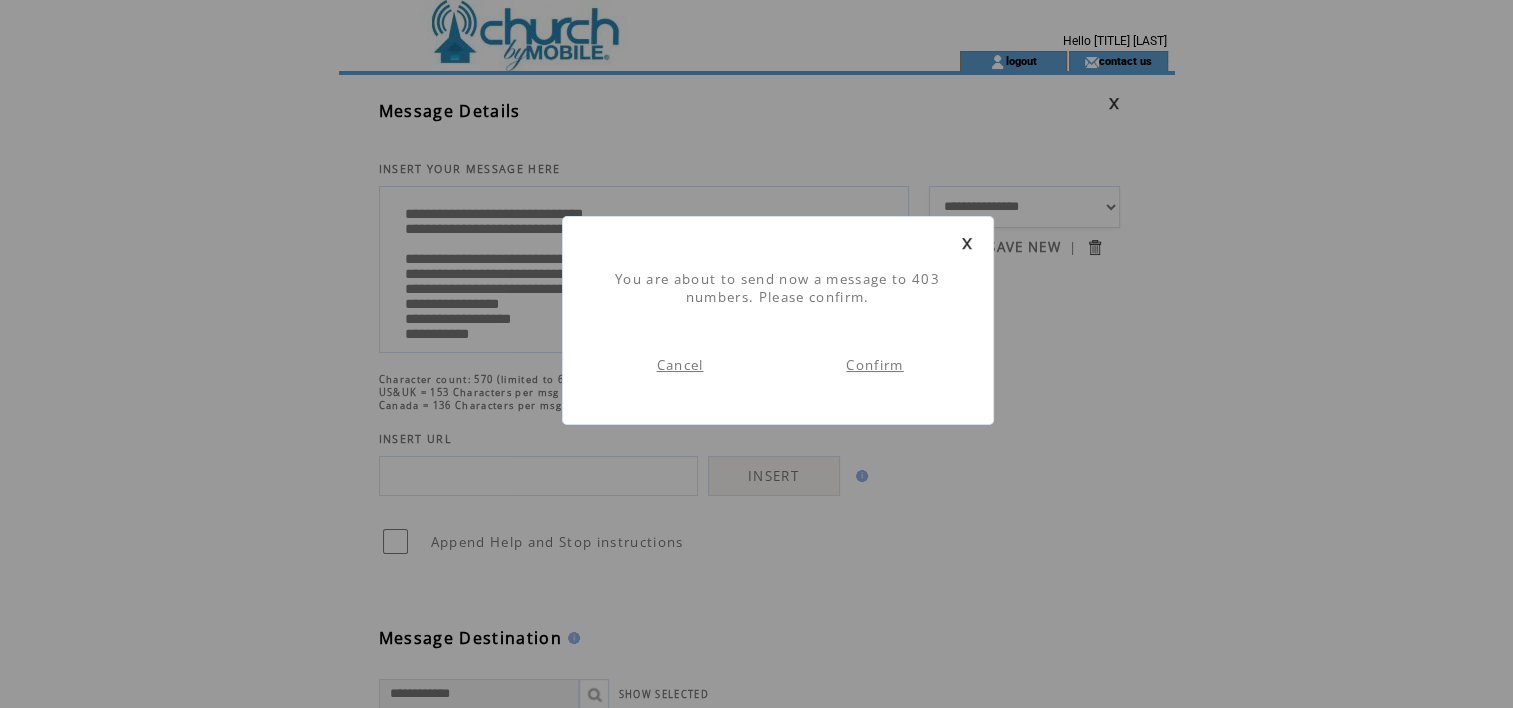 click on "Confirm" at bounding box center (874, 365) 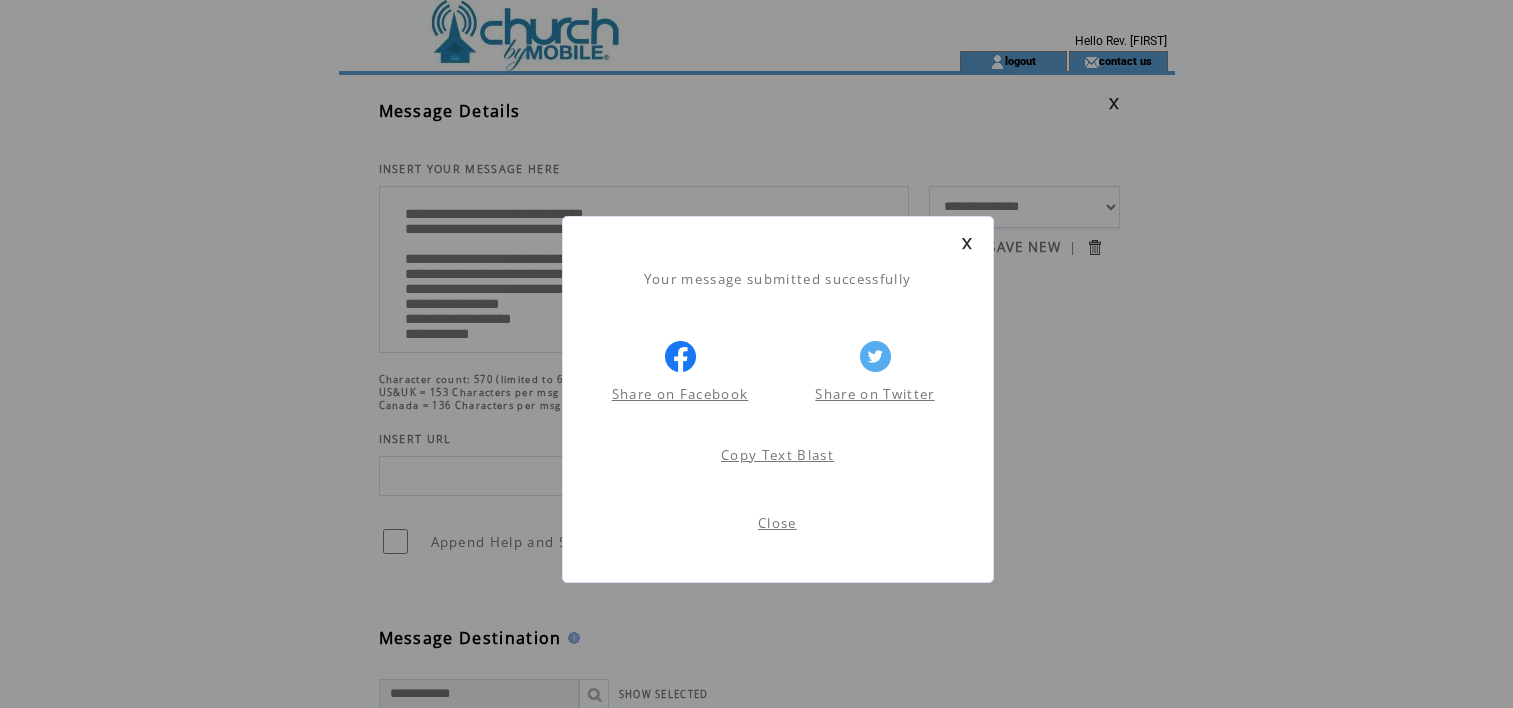 scroll, scrollTop: 0, scrollLeft: 0, axis: both 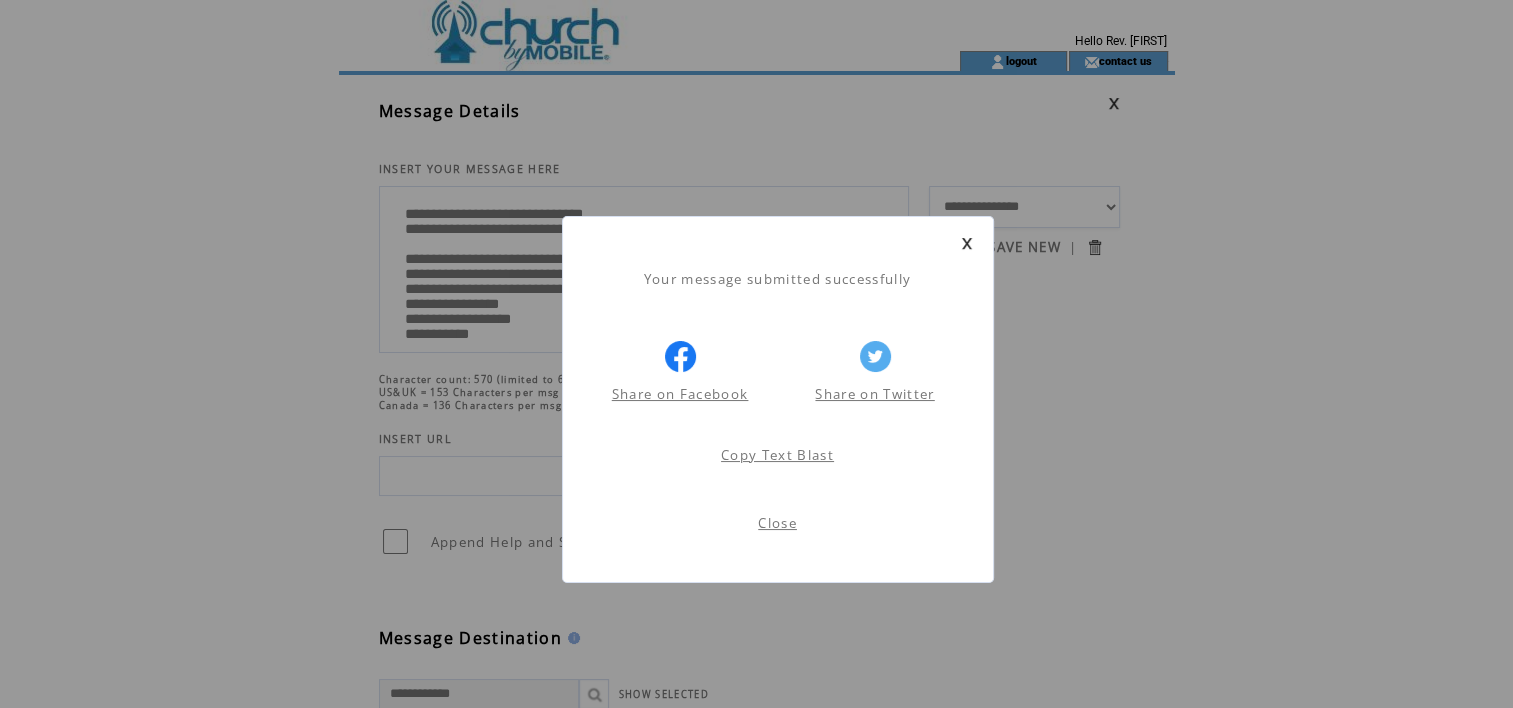 click on "Close" at bounding box center [777, 523] 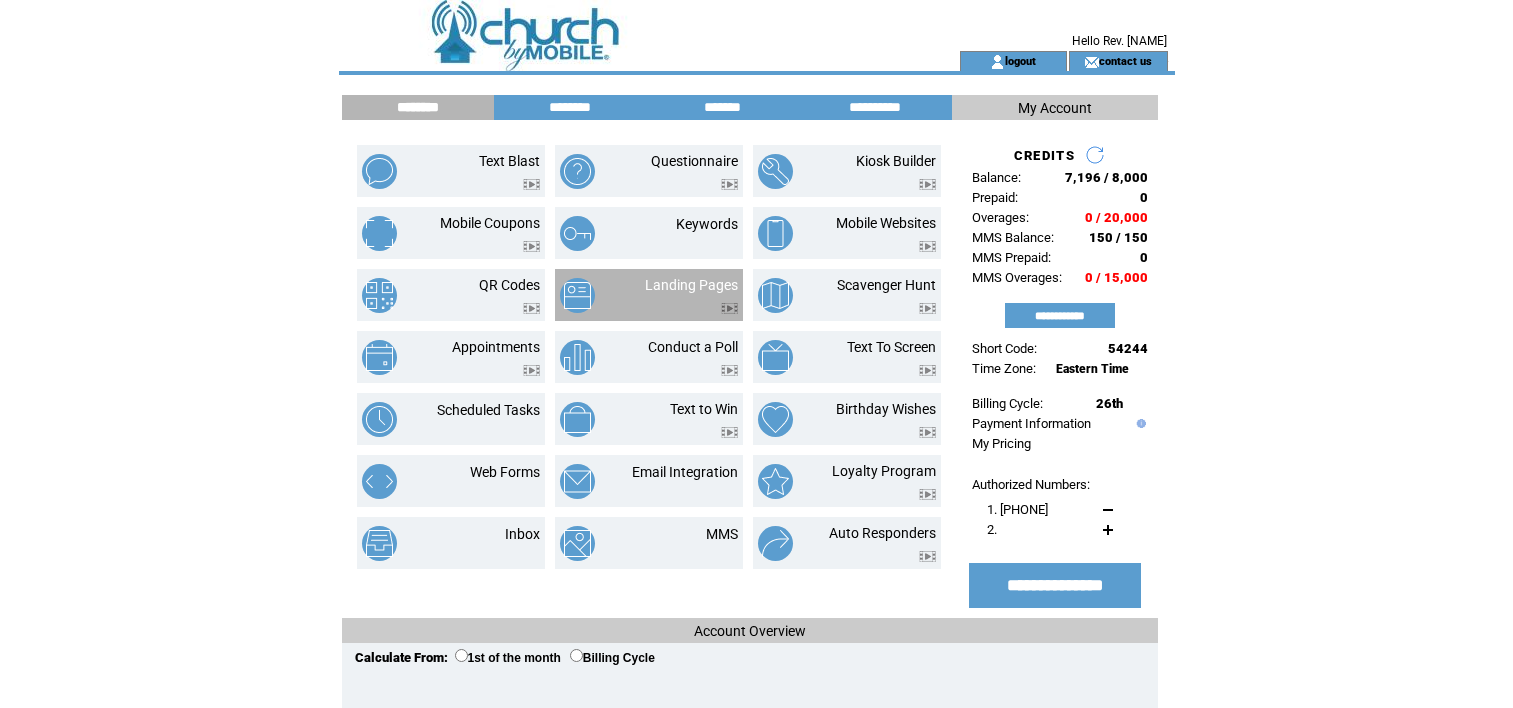 scroll, scrollTop: 0, scrollLeft: 0, axis: both 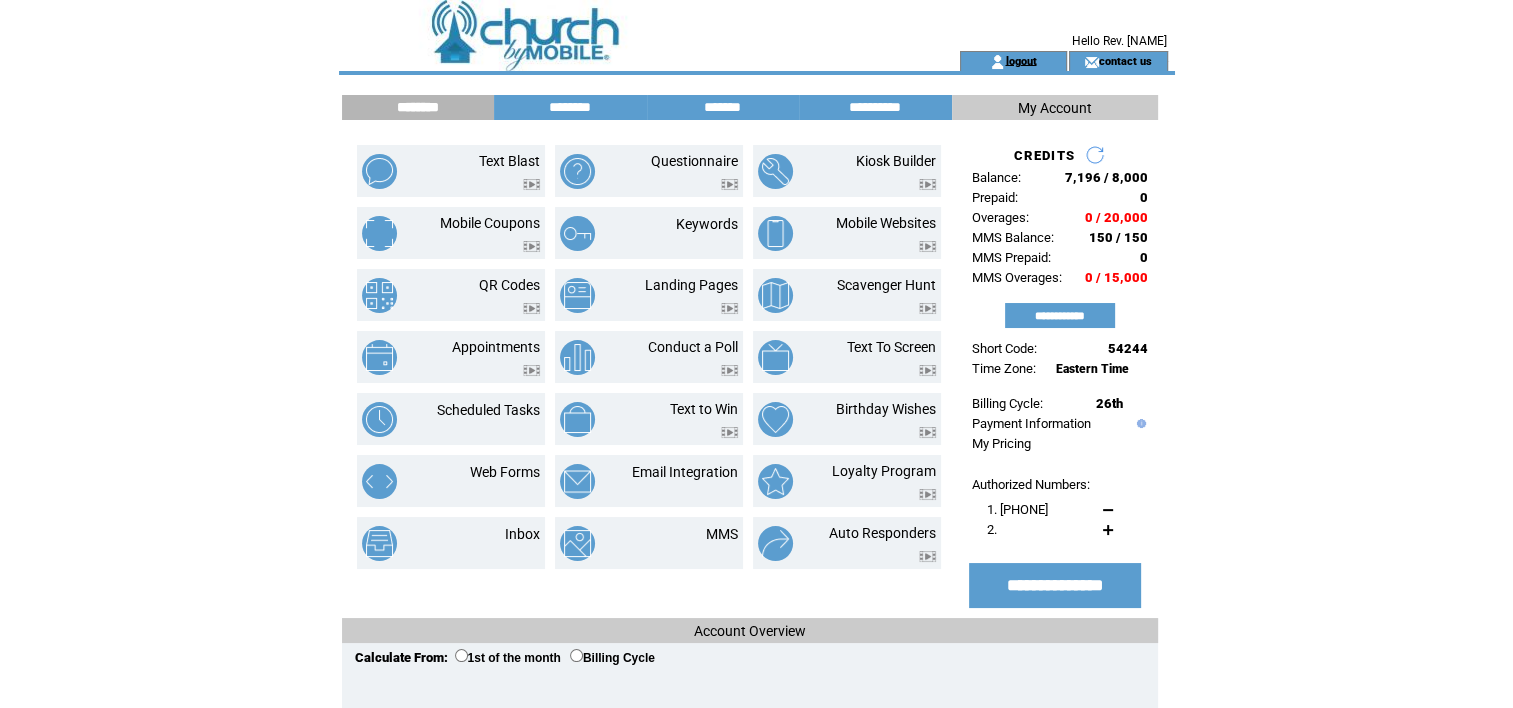 click on "logout" at bounding box center [1020, 60] 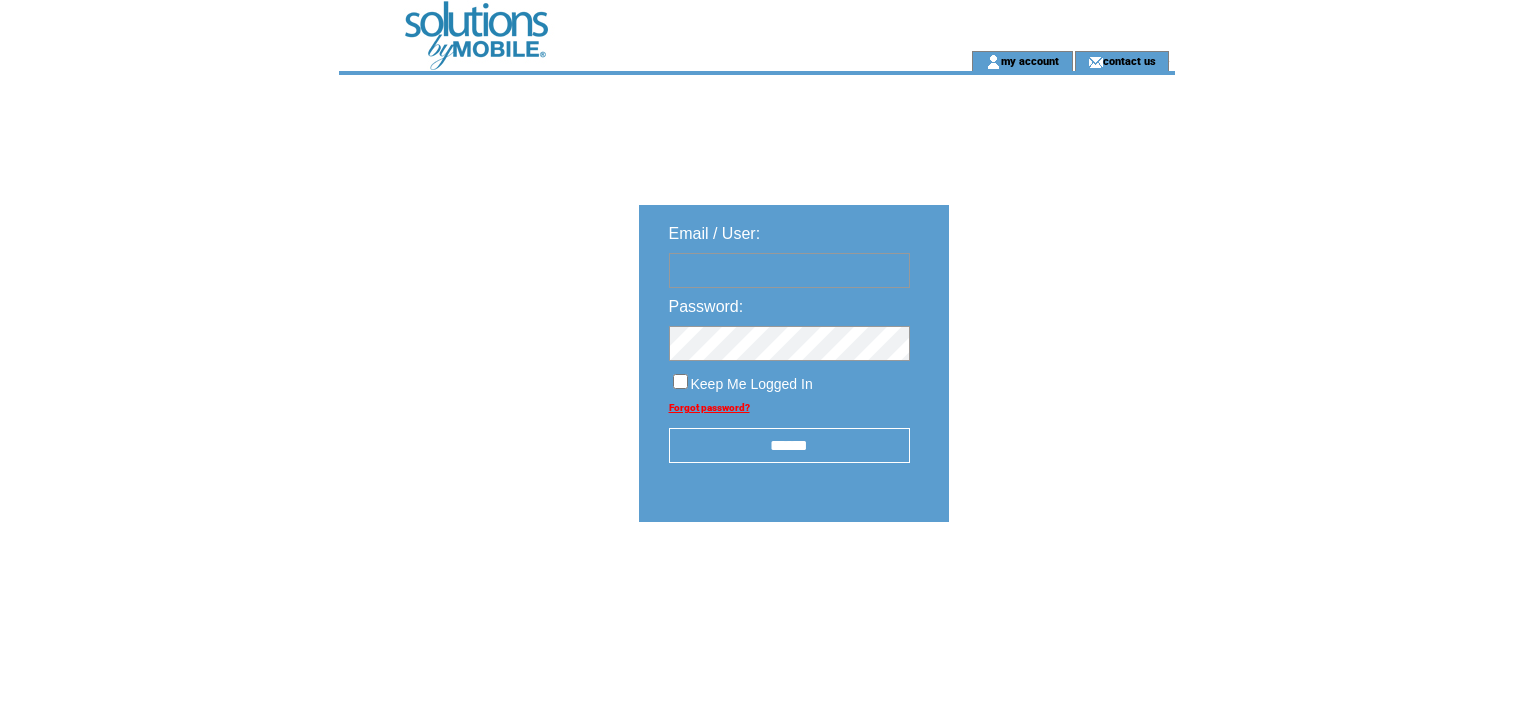 scroll, scrollTop: 0, scrollLeft: 0, axis: both 